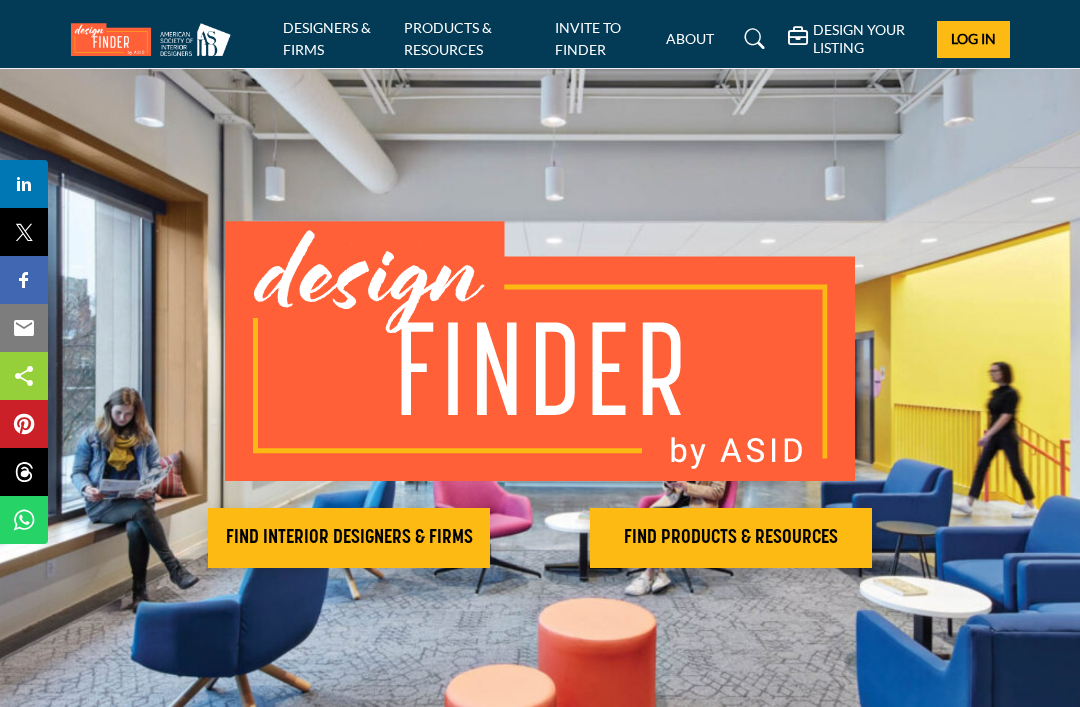 scroll, scrollTop: 0, scrollLeft: 0, axis: both 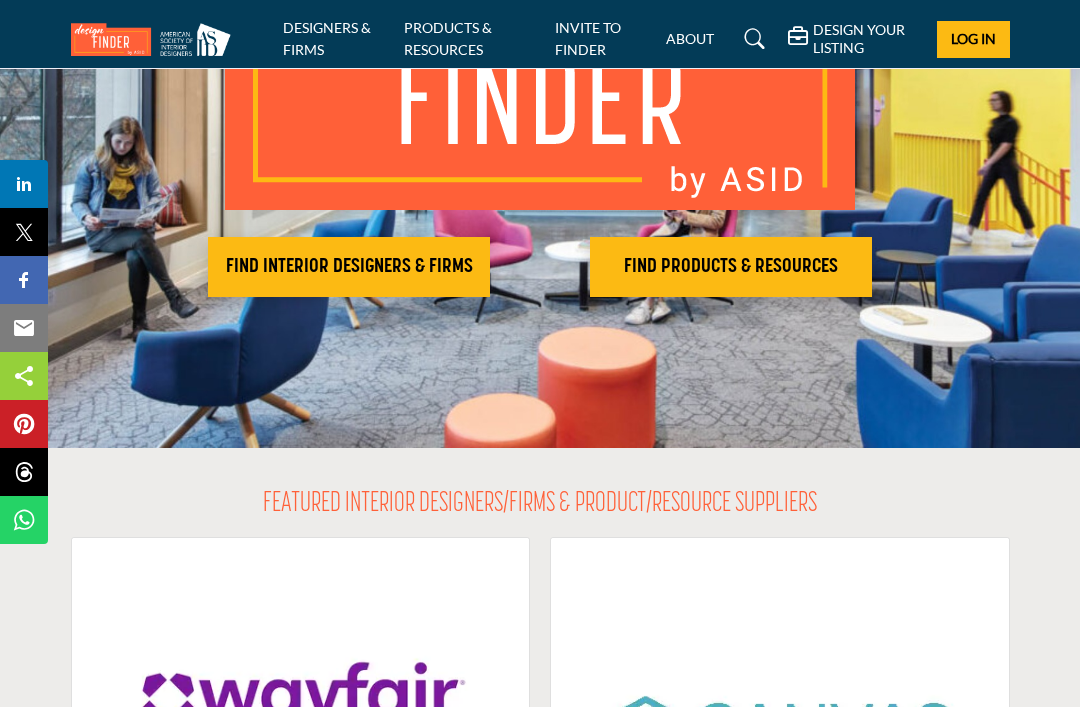 click on "FIND INTERIOR DESIGNERS & FIRMS" at bounding box center [349, 267] 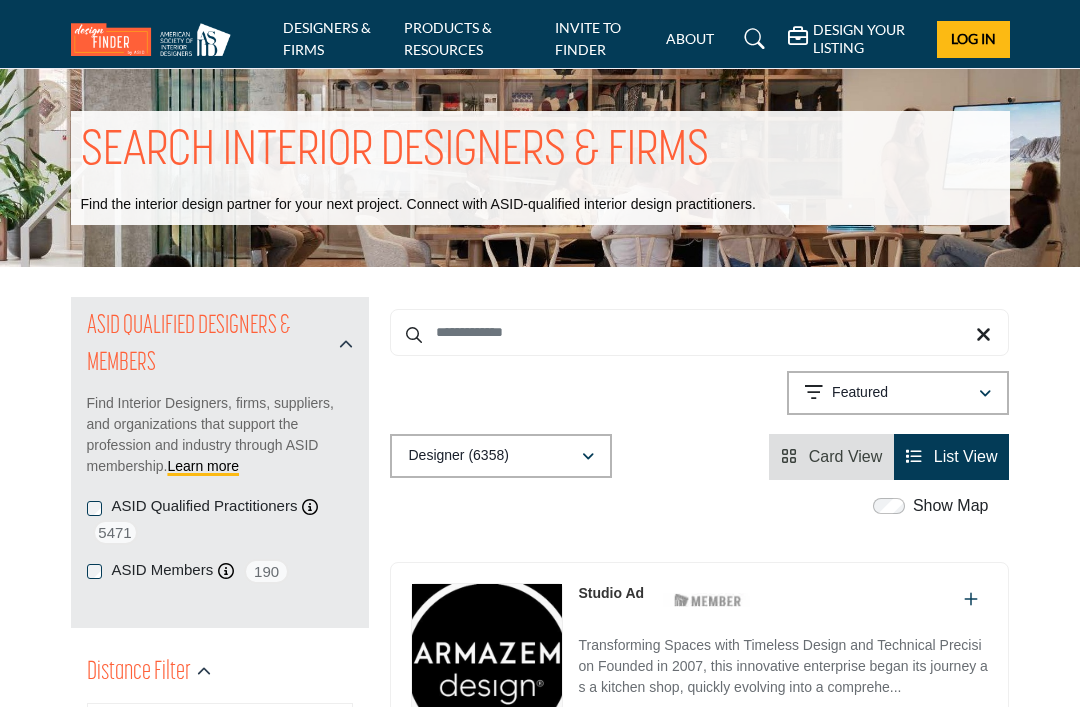scroll, scrollTop: 0, scrollLeft: 0, axis: both 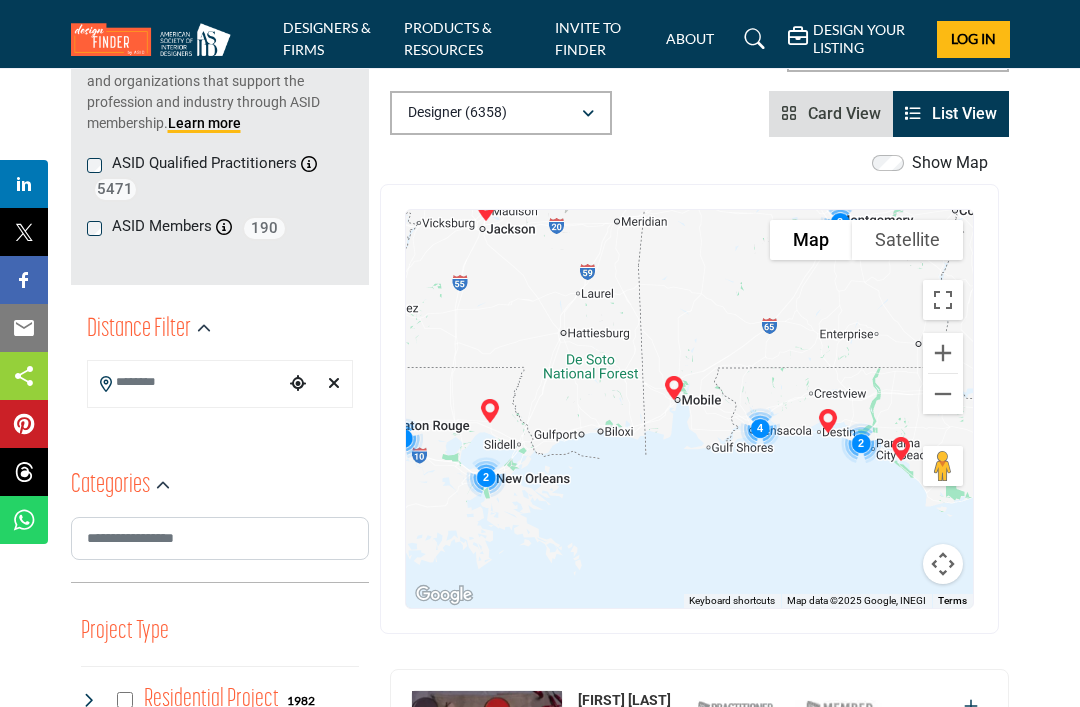 click at bounding box center [186, 382] 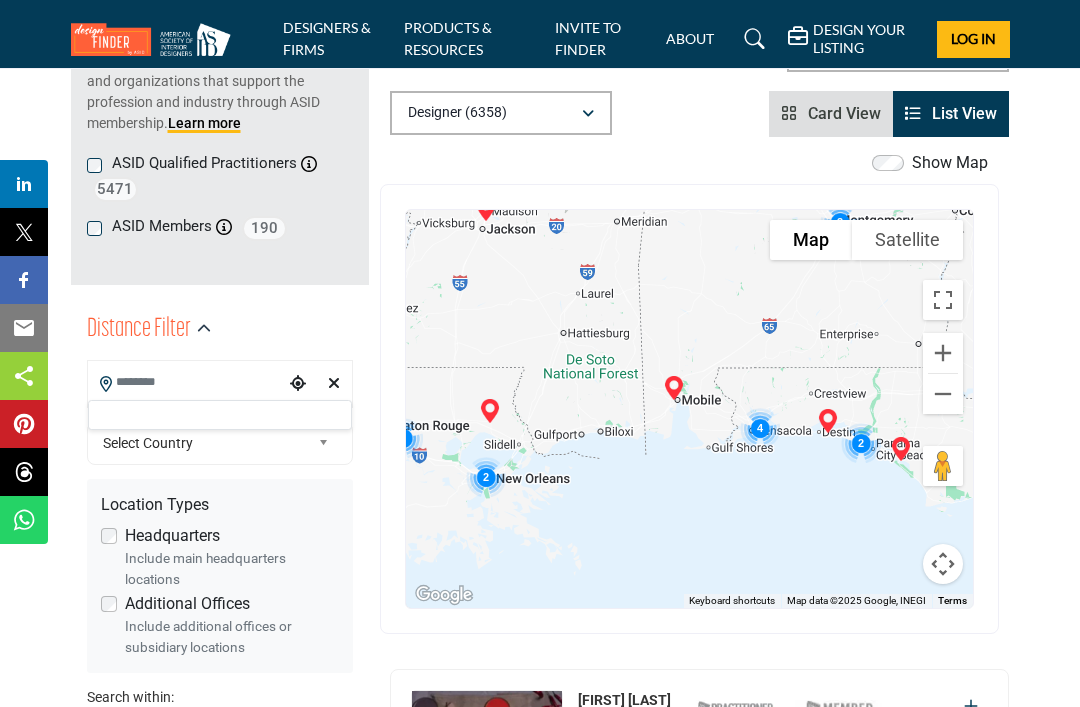 scroll, scrollTop: 342, scrollLeft: 0, axis: vertical 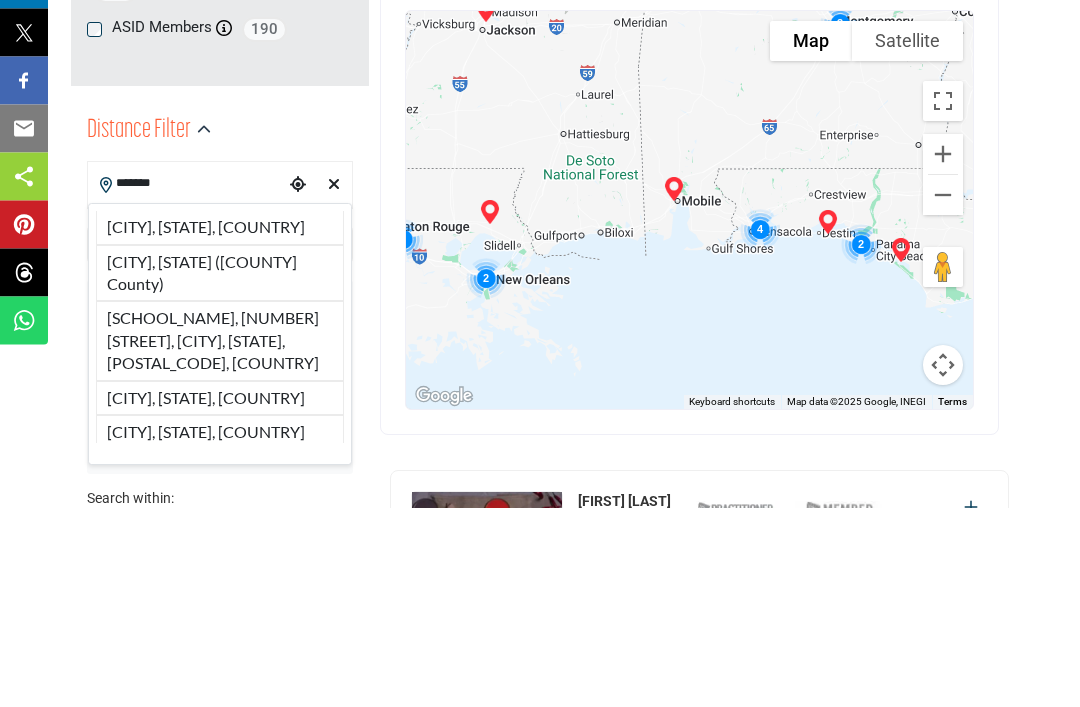 click on "Fairhope, AL, USA" at bounding box center (220, 427) 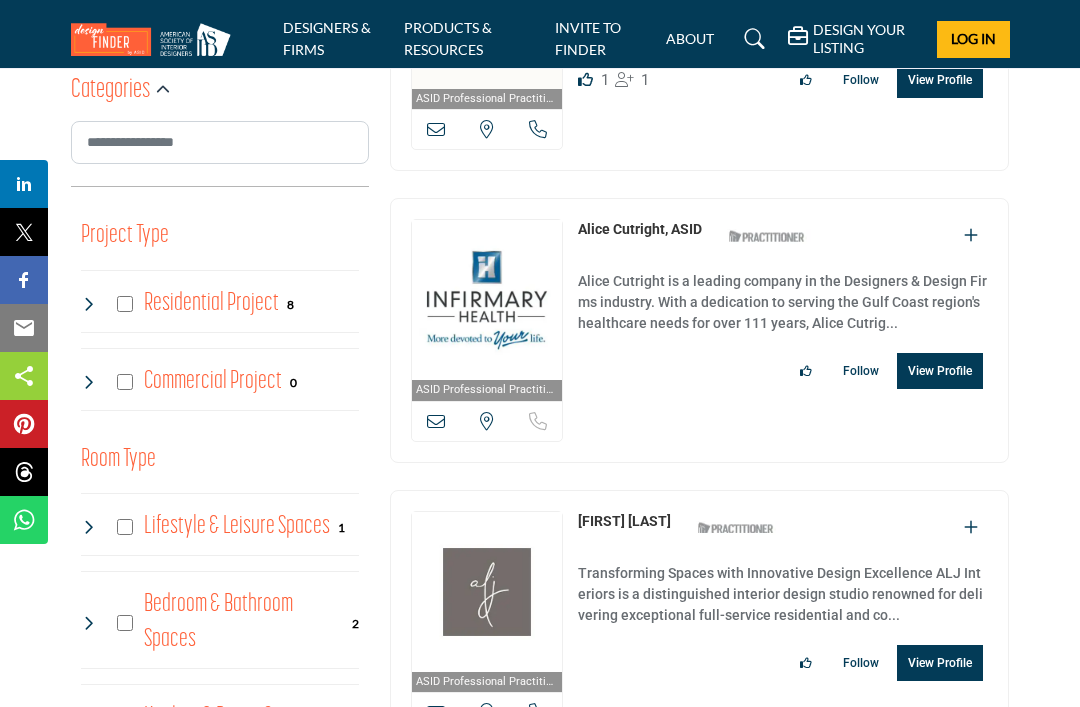 scroll, scrollTop: 1191, scrollLeft: 0, axis: vertical 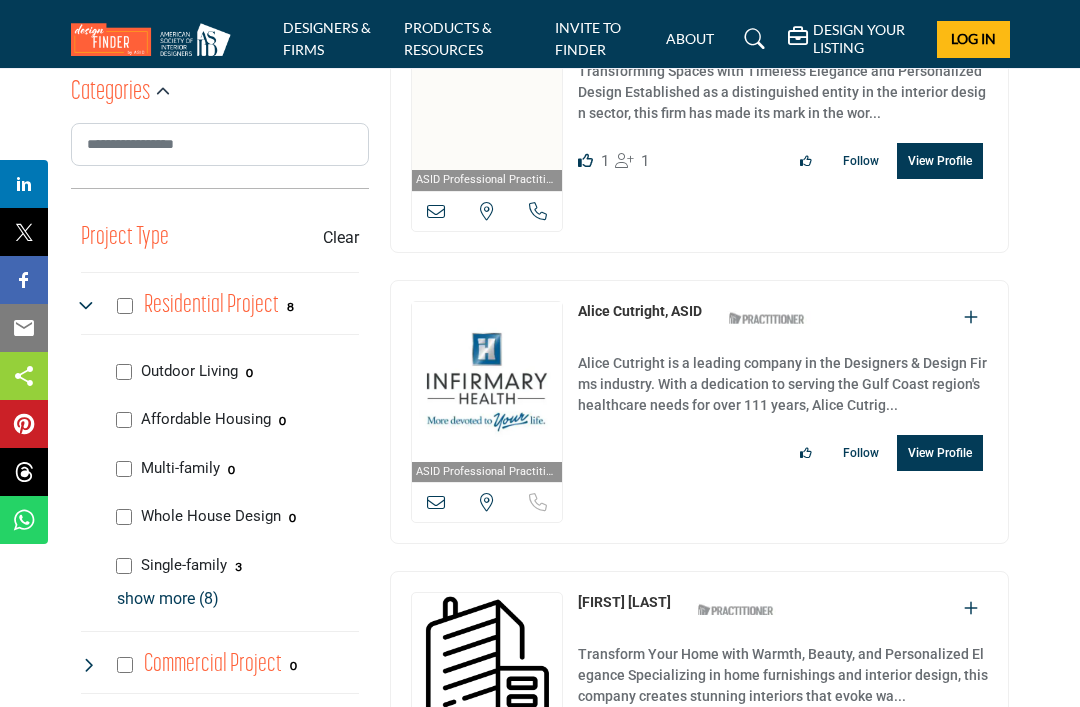 click on "View Profile" at bounding box center (940, 453) 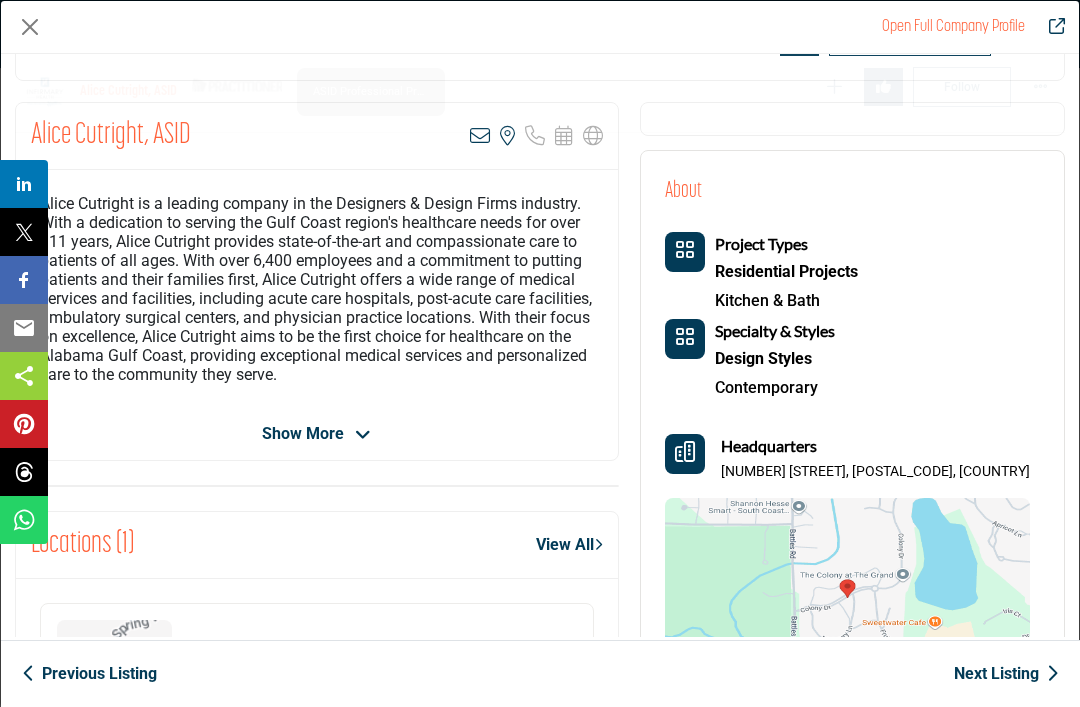 scroll, scrollTop: 402, scrollLeft: 0, axis: vertical 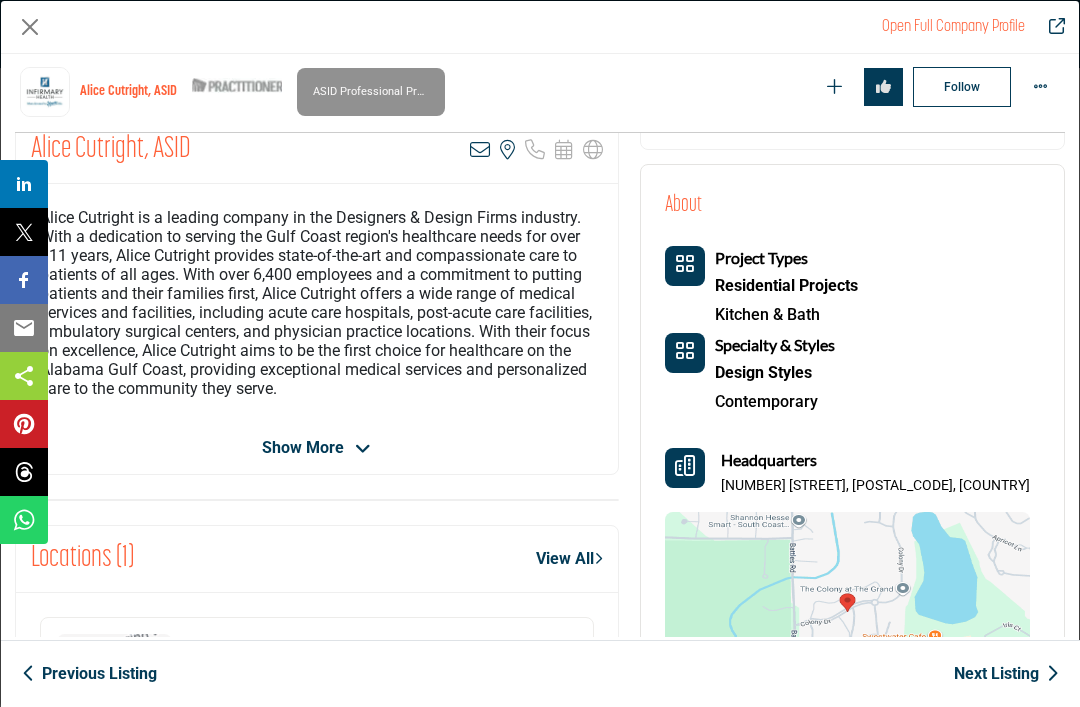 click at bounding box center [363, 449] 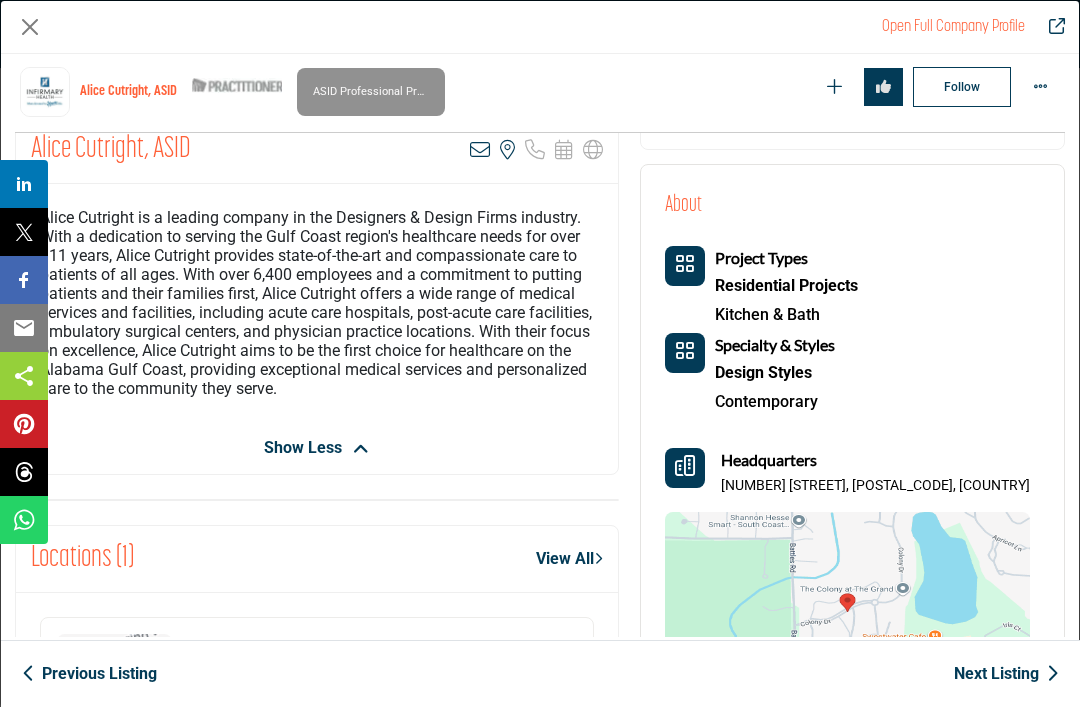 click at bounding box center [361, 449] 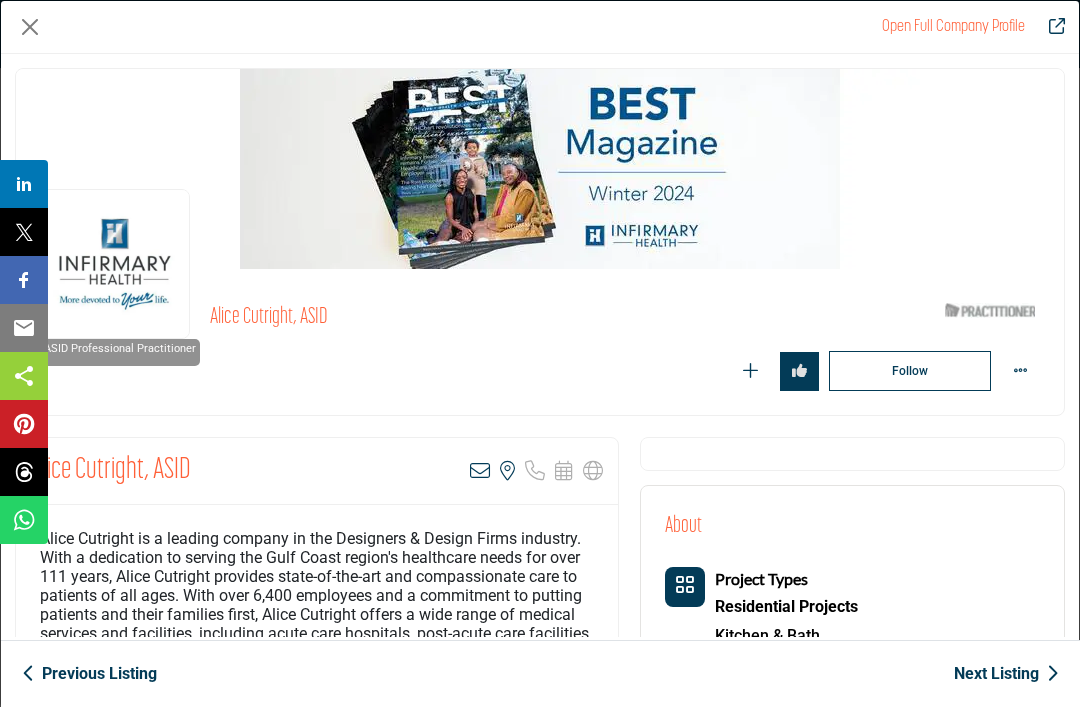 scroll, scrollTop: 0, scrollLeft: 0, axis: both 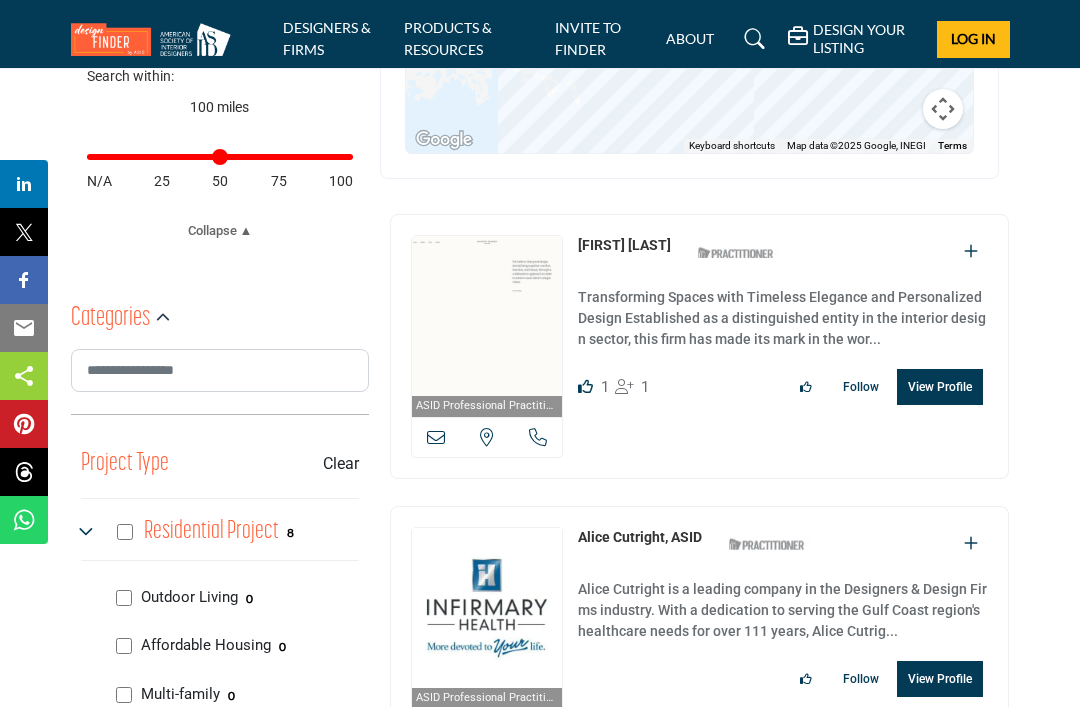 click on "View Profile" at bounding box center [940, 387] 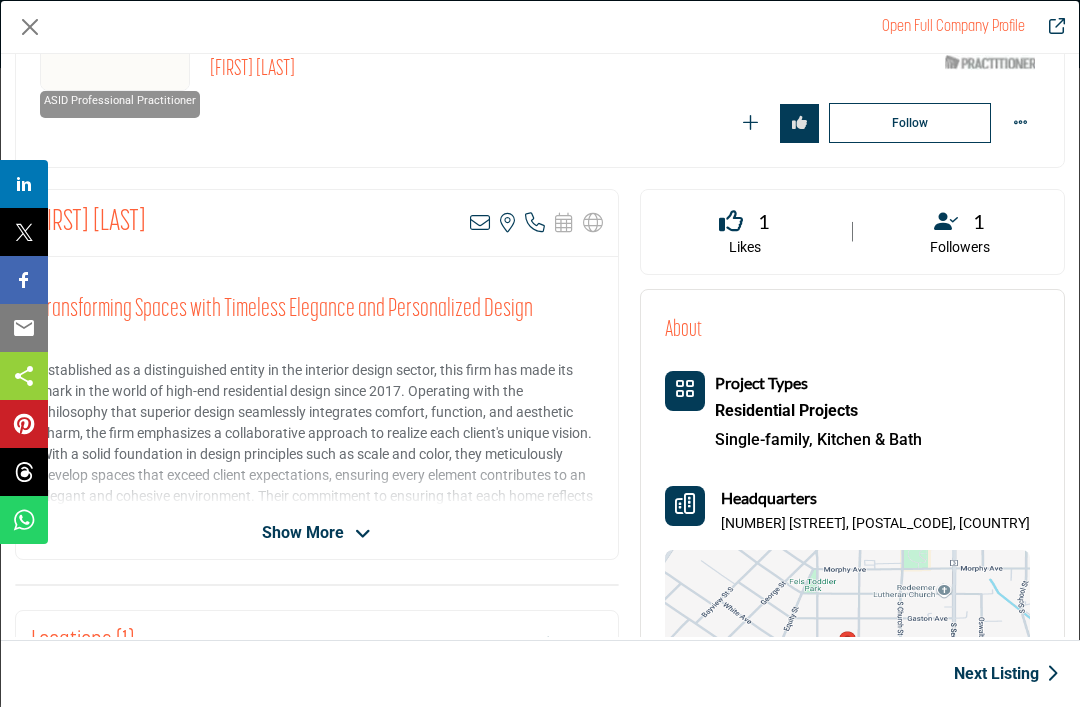 scroll, scrollTop: 247, scrollLeft: 0, axis: vertical 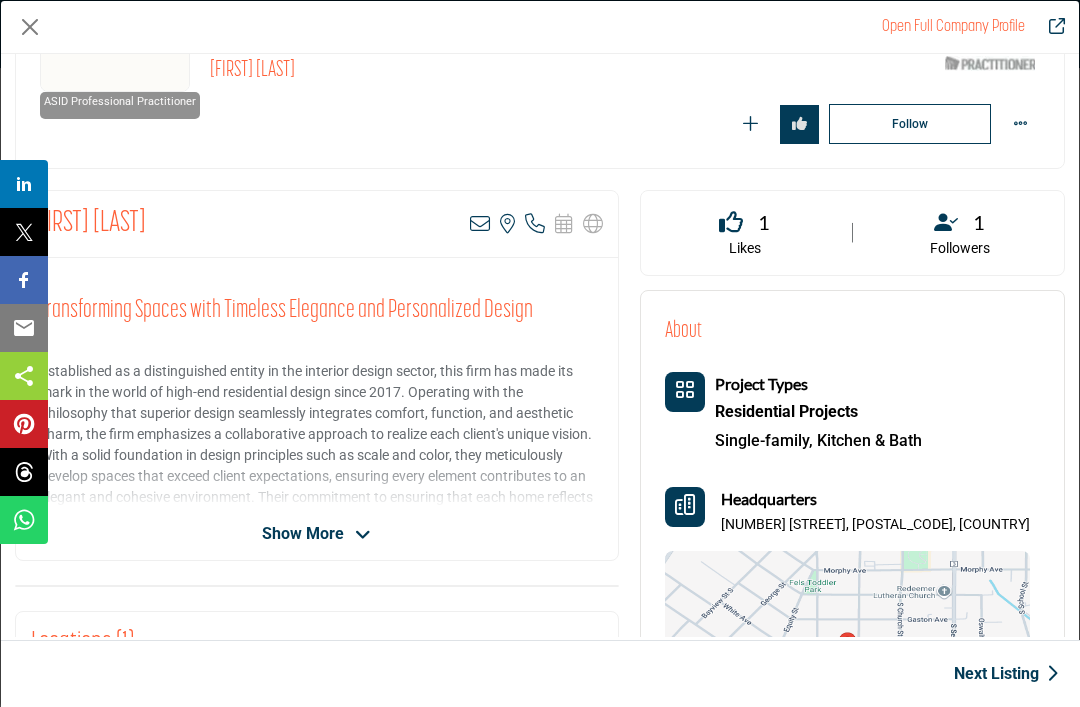 click at bounding box center (363, 535) 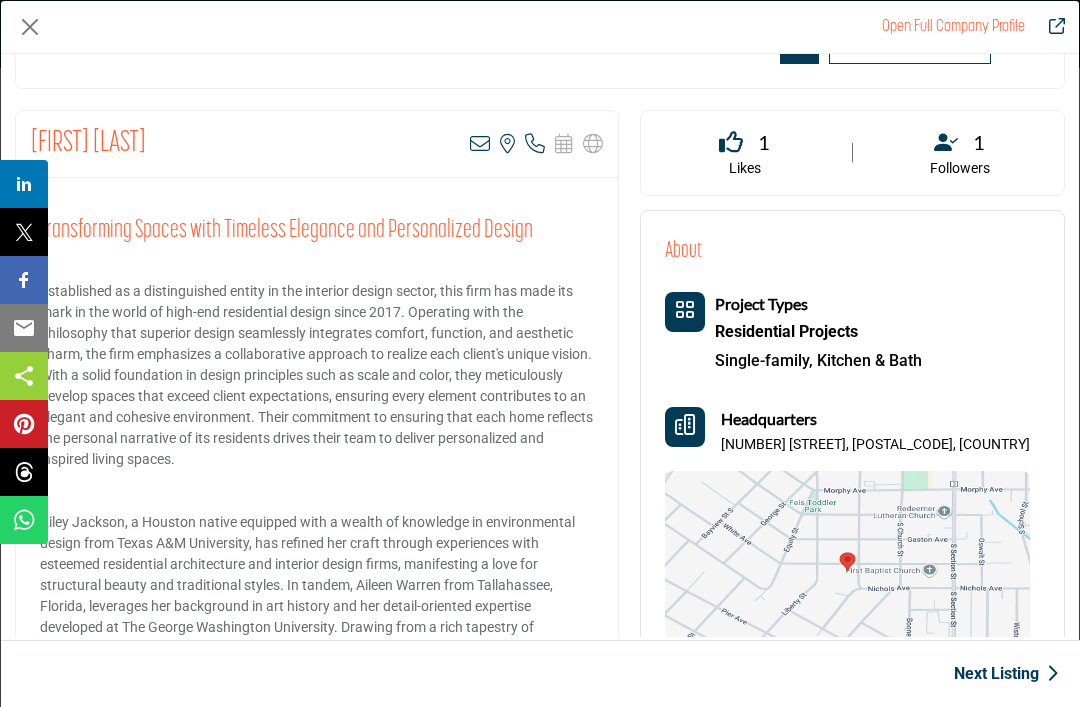 scroll, scrollTop: 337, scrollLeft: 0, axis: vertical 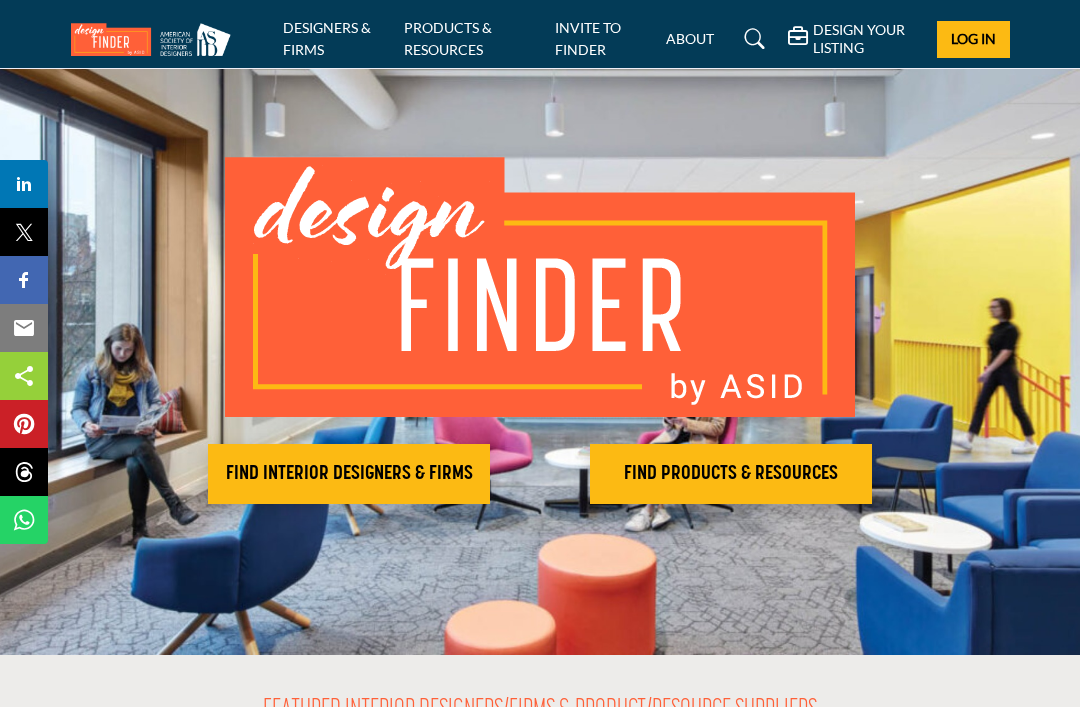 click on "FIND INTERIOR DESIGNERS & FIRMS" at bounding box center (349, 474) 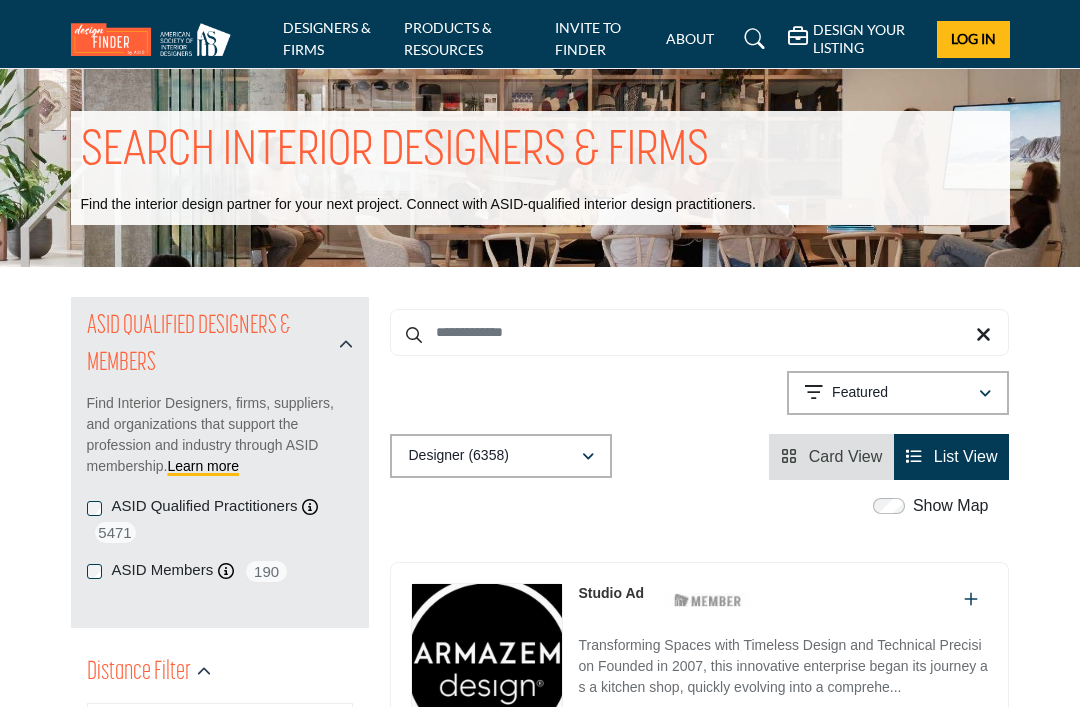 scroll, scrollTop: 0, scrollLeft: 0, axis: both 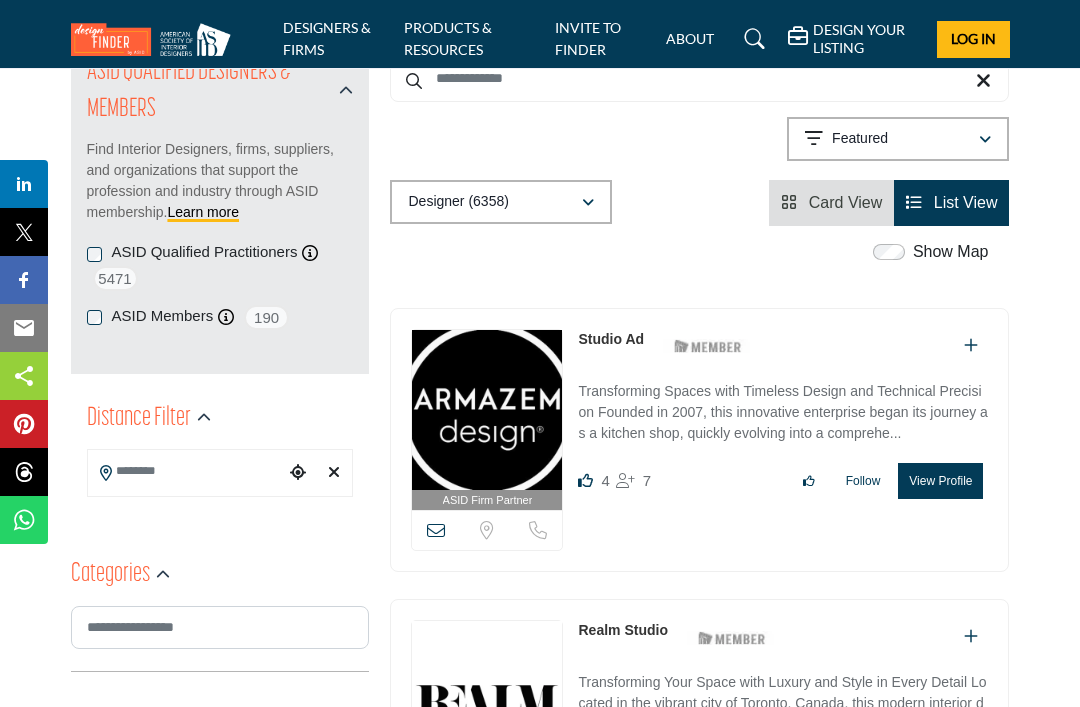 click at bounding box center [186, 471] 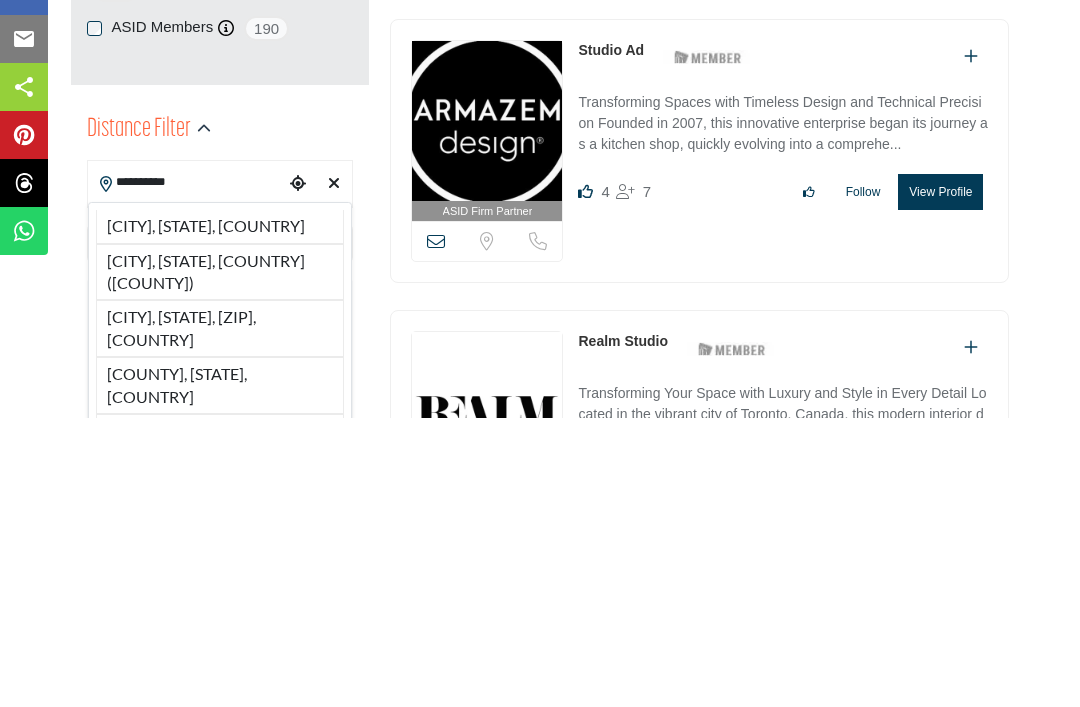 click on "Mobile, AL, USA (Mobile County)" at bounding box center [220, 561] 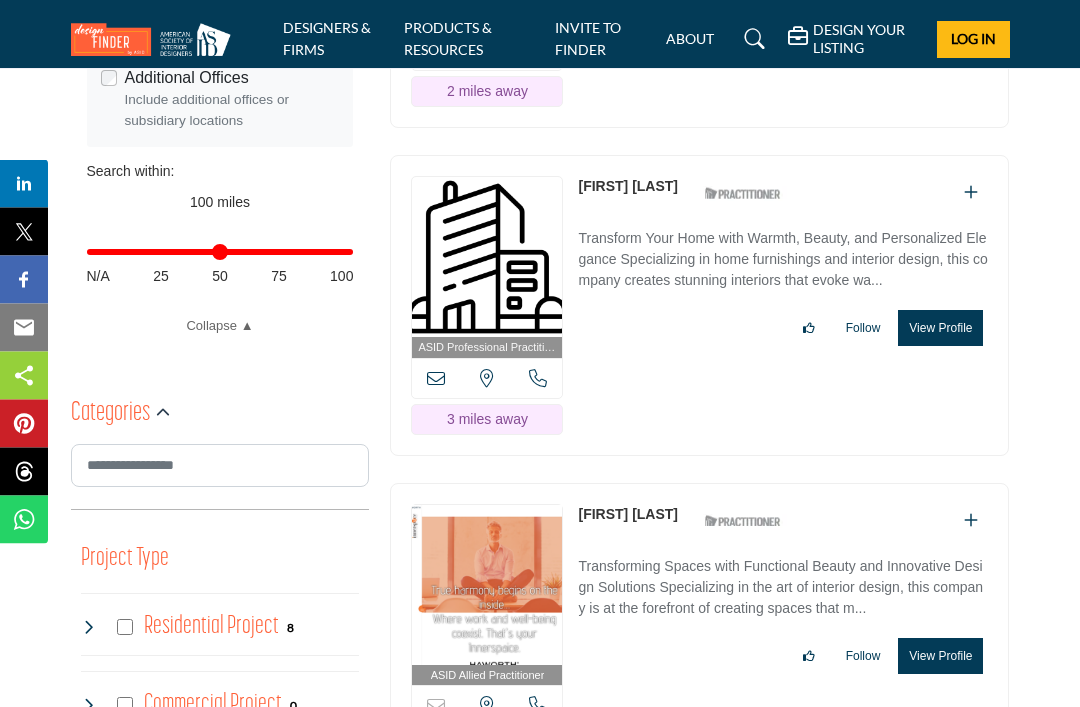 scroll, scrollTop: 870, scrollLeft: 0, axis: vertical 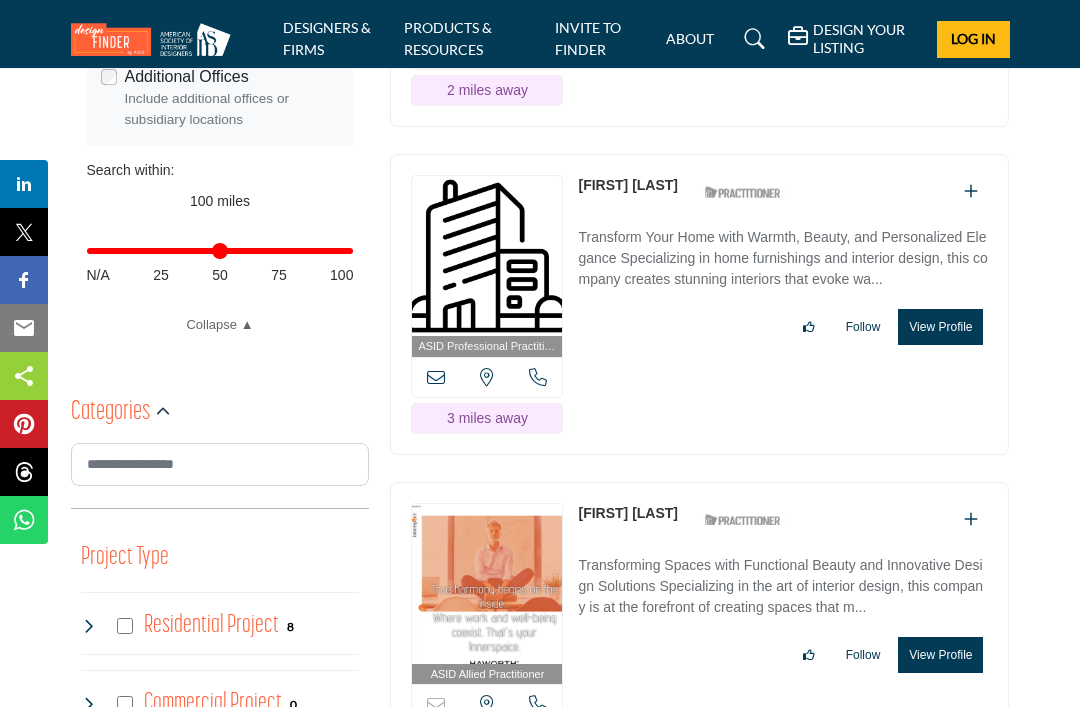 click on "ASID QUALIFIED DESIGNERS & MEMBERS
Find Interior Designers, firms, suppliers, and organizations that support the profession and industry through ASID membership.  Learn more
ASID Qualified Practitioners
5471" at bounding box center (540, 2542) 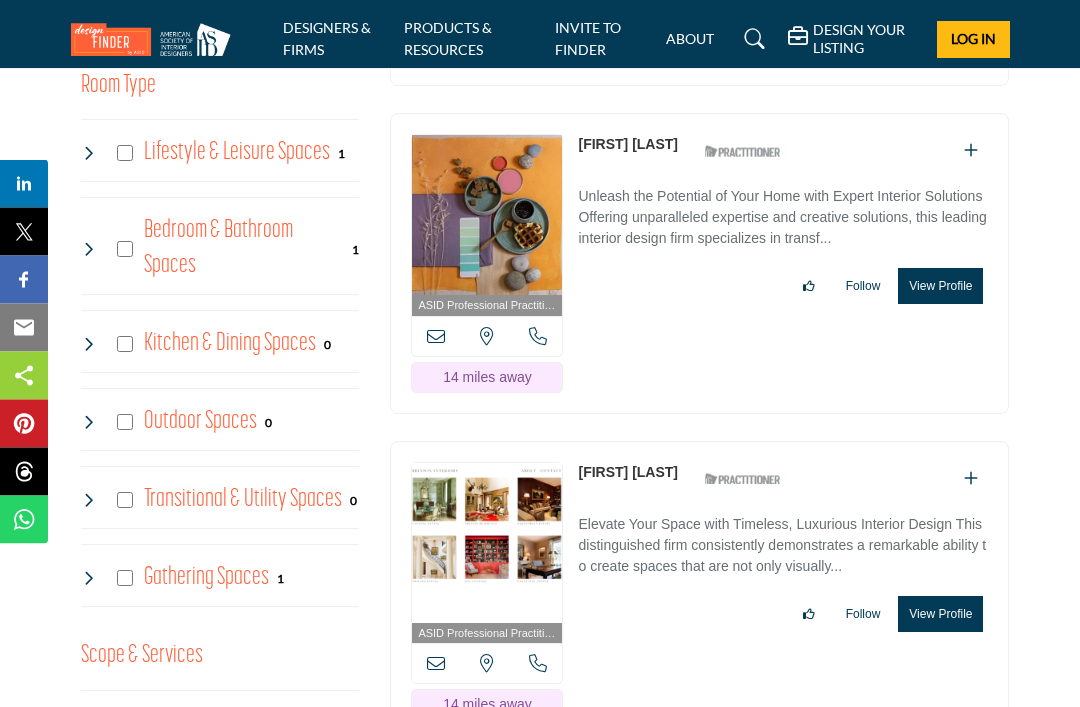 scroll, scrollTop: 1566, scrollLeft: 0, axis: vertical 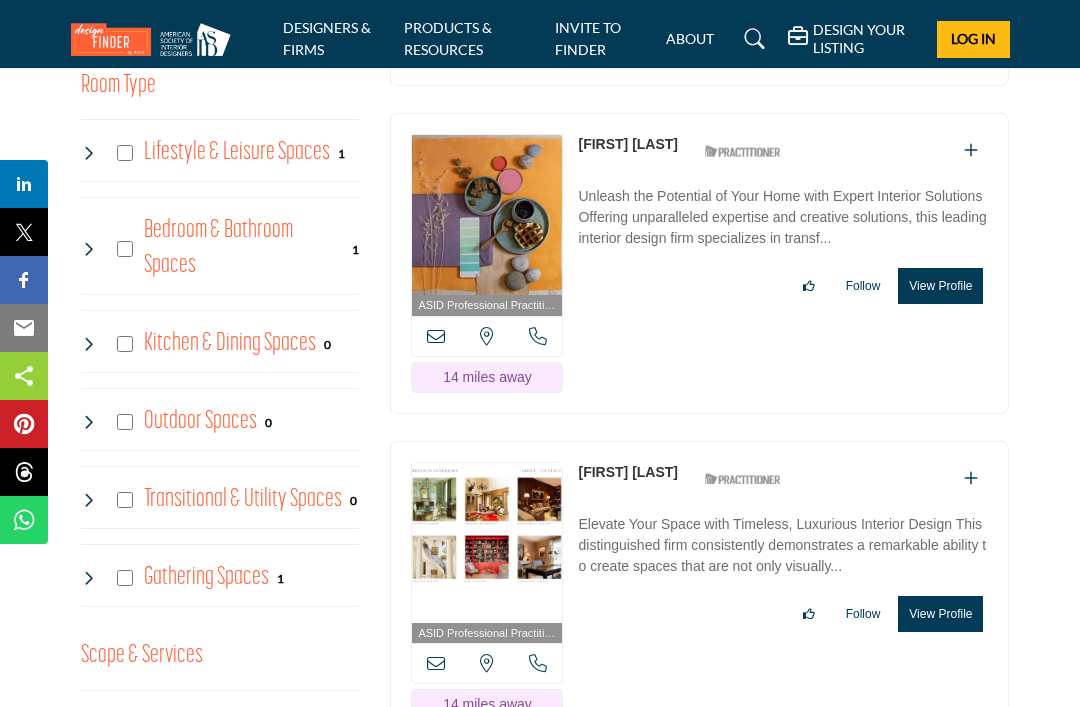 click at bounding box center (487, 543) 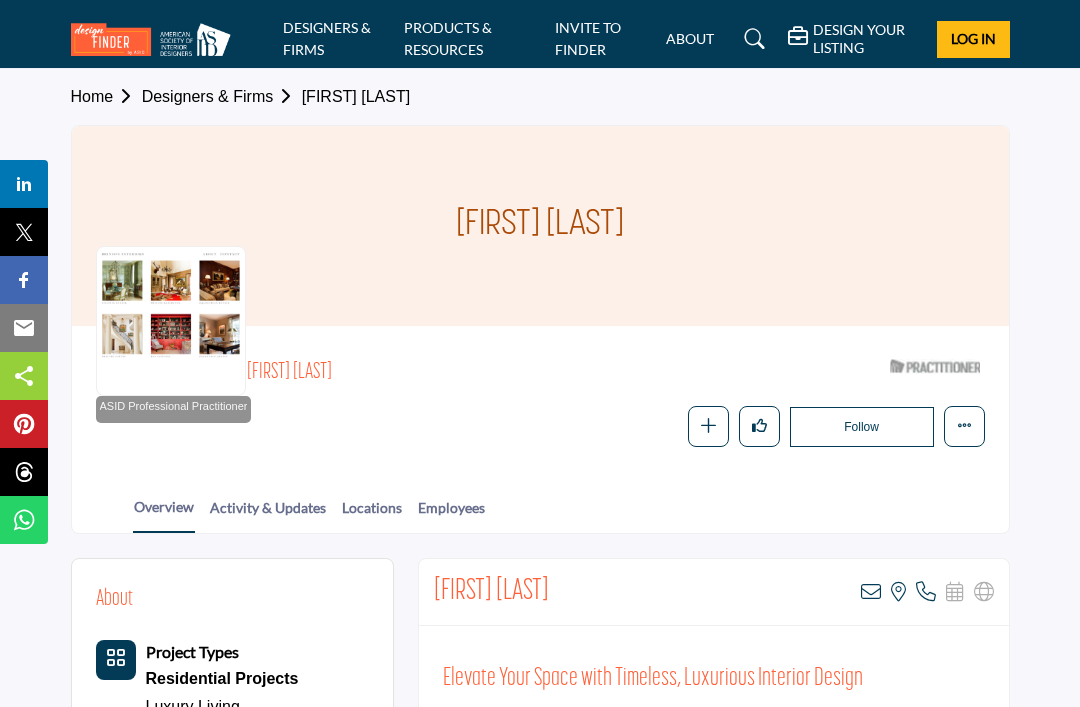 scroll, scrollTop: 0, scrollLeft: 0, axis: both 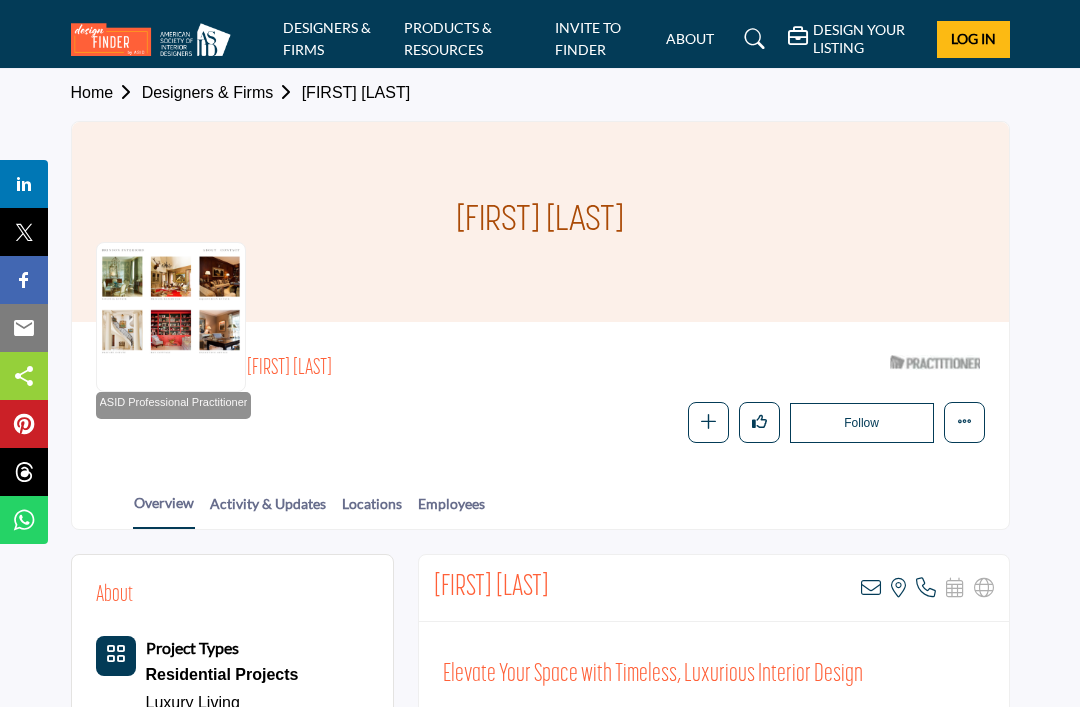 click at bounding box center [171, 317] 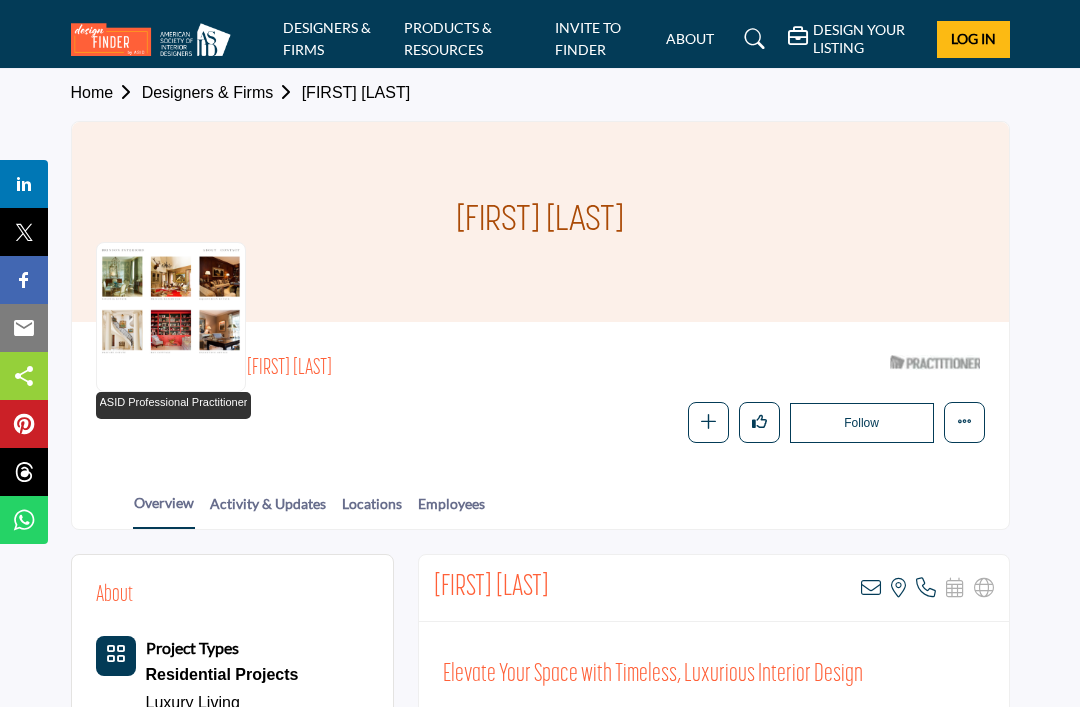 click on "ASID Professional Practitioner" at bounding box center (174, 402) 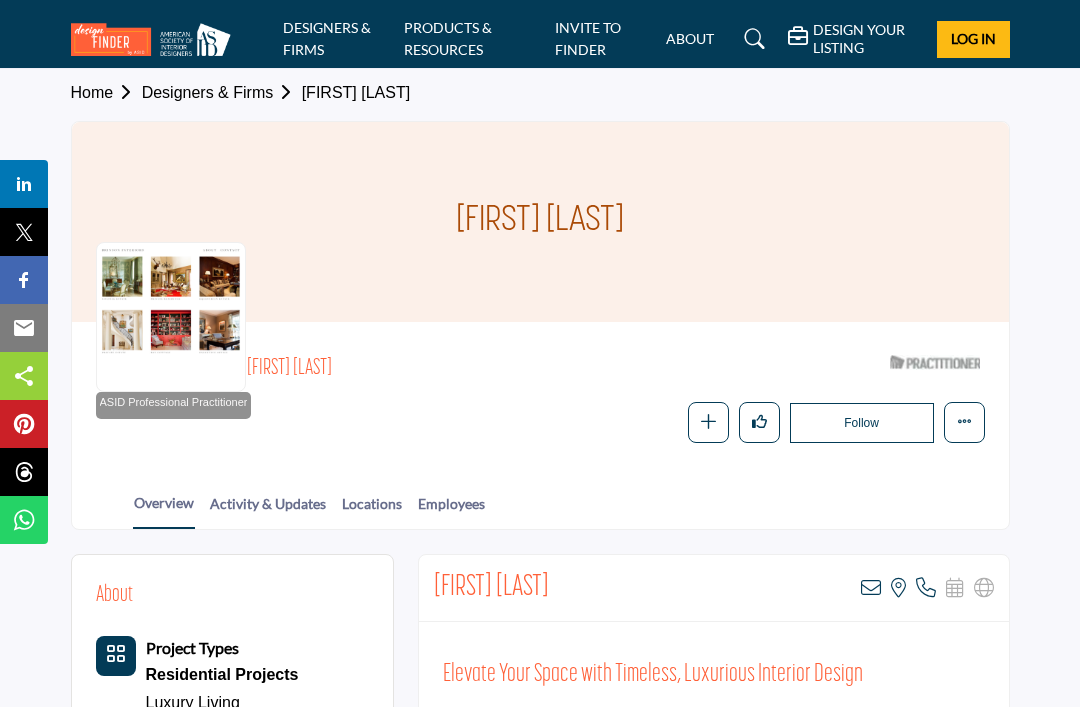 click at bounding box center (171, 317) 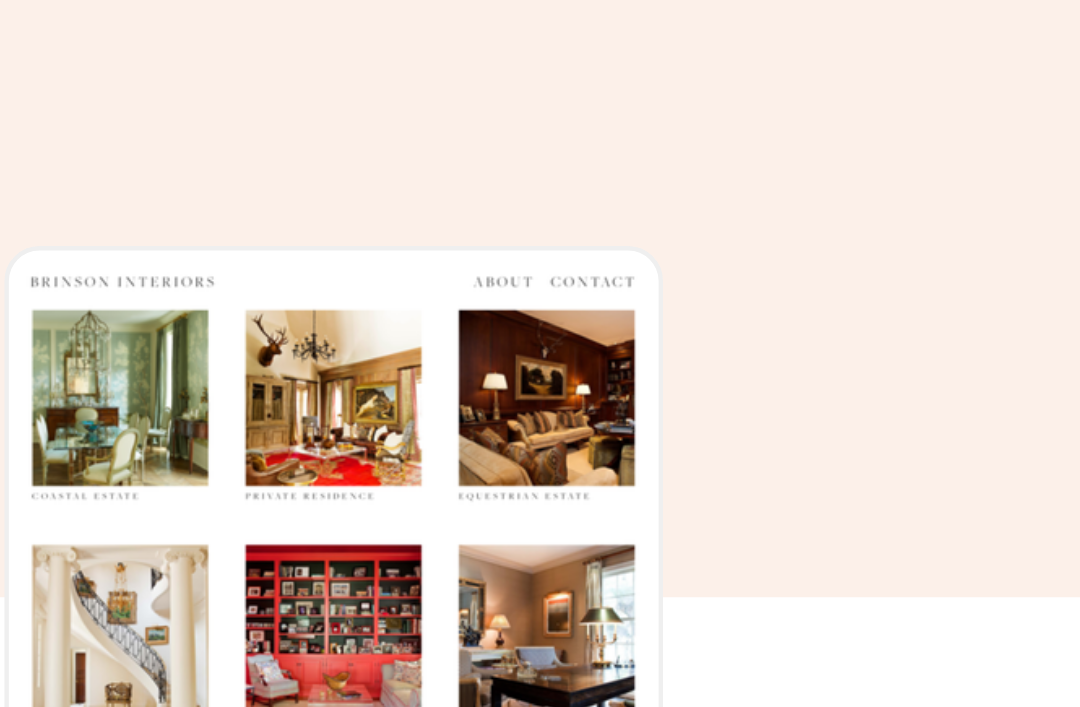 scroll, scrollTop: 190, scrollLeft: 95, axis: both 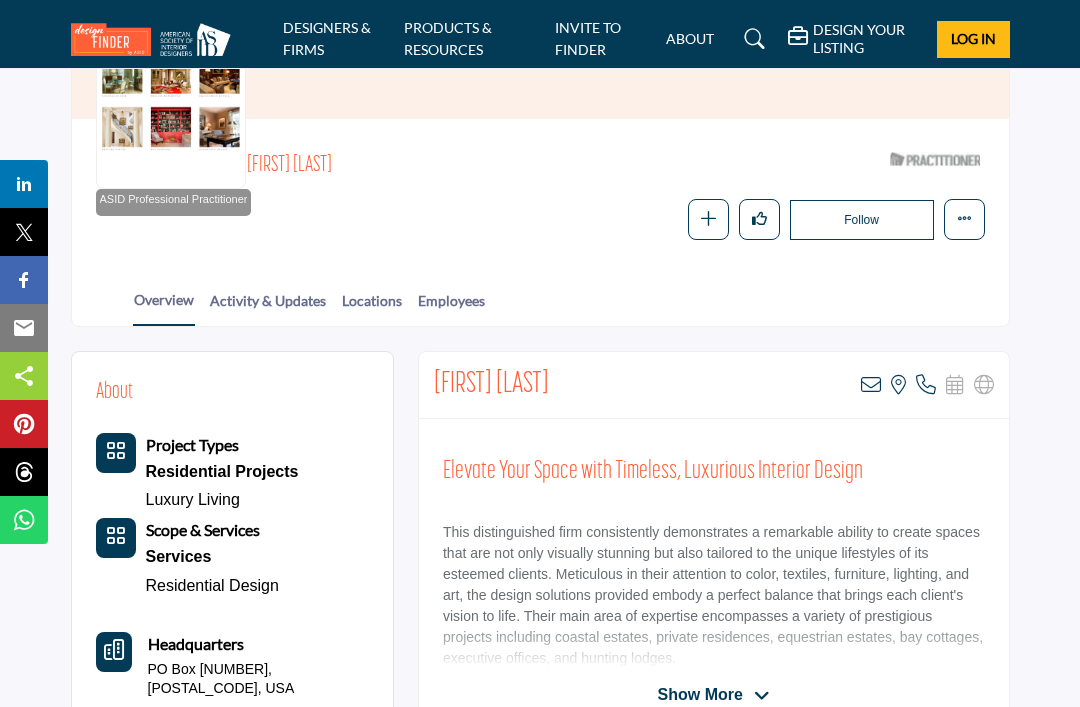 click at bounding box center (964, 219) 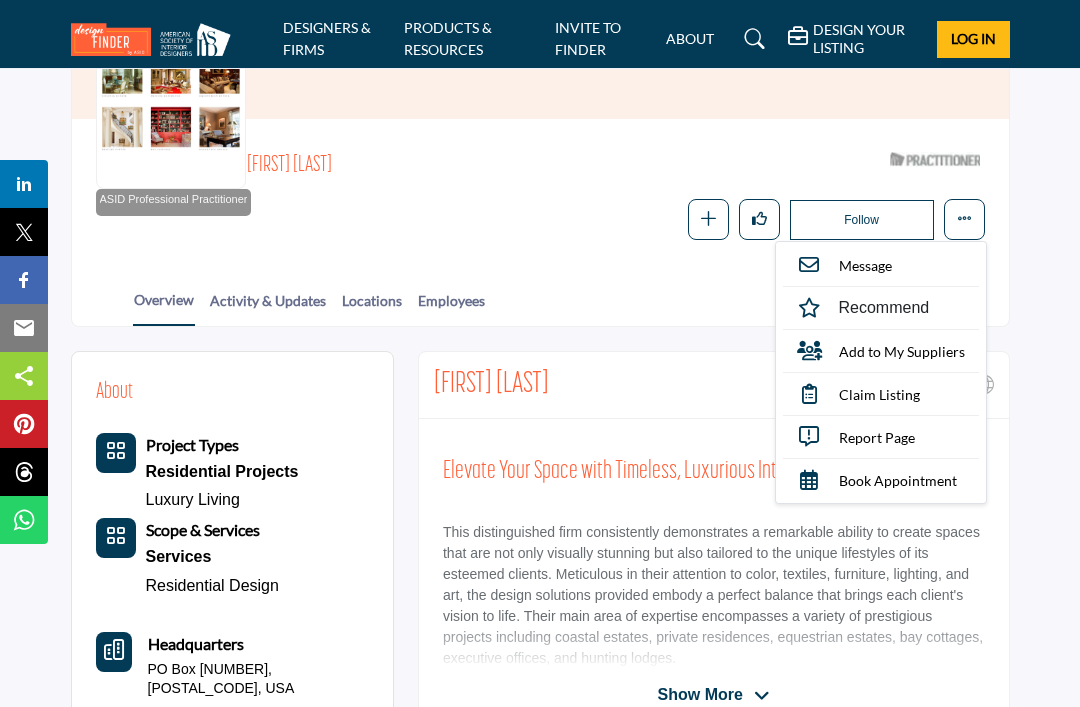 click at bounding box center [964, 219] 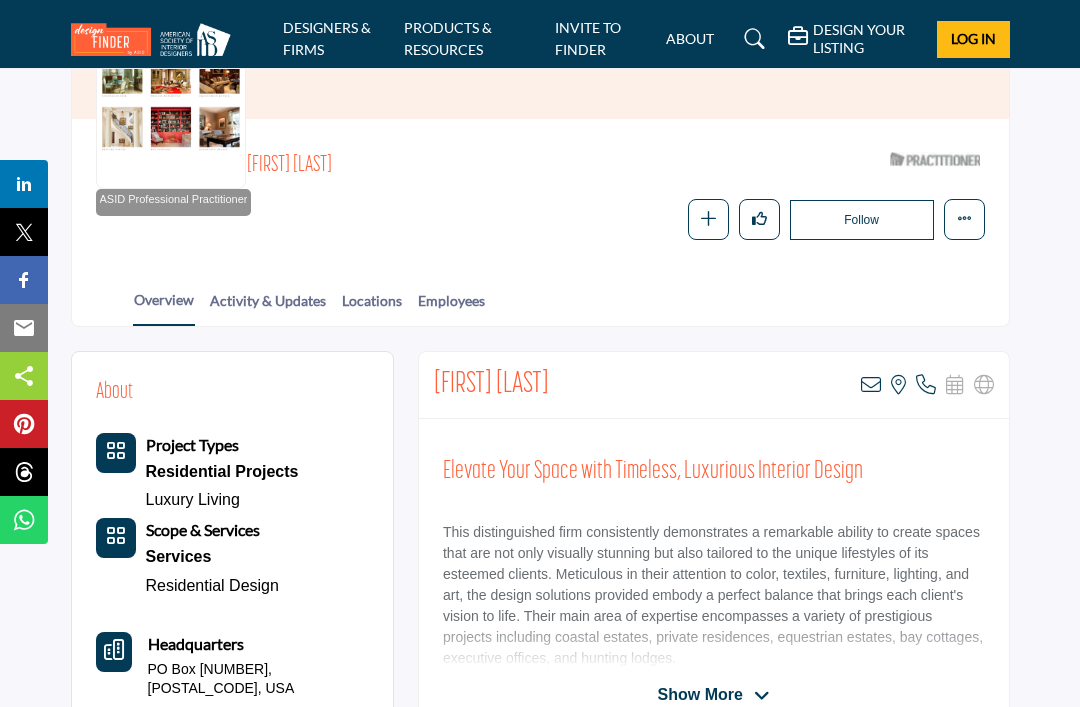click at bounding box center [762, 696] 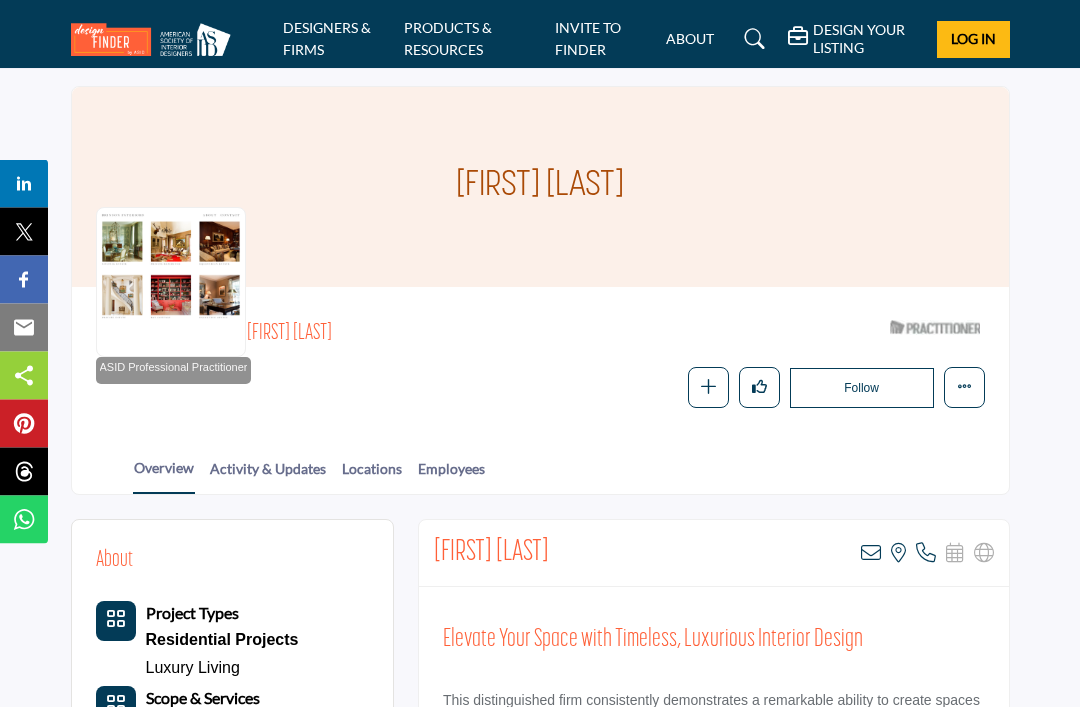 scroll, scrollTop: 0, scrollLeft: 0, axis: both 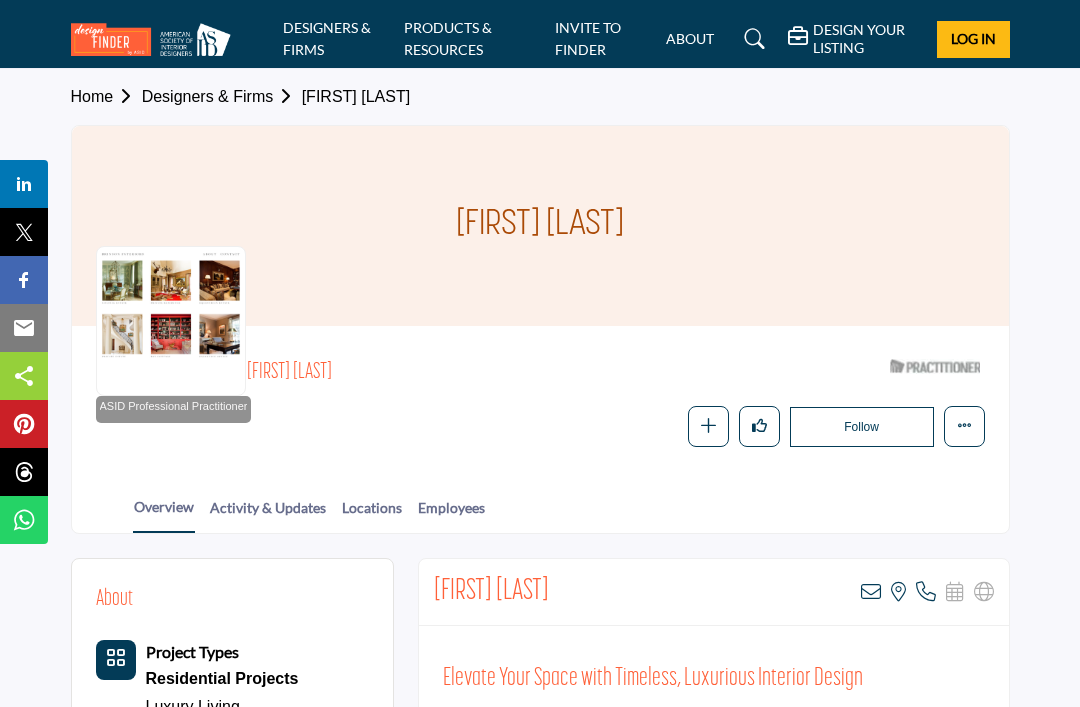 click at bounding box center (171, 321) 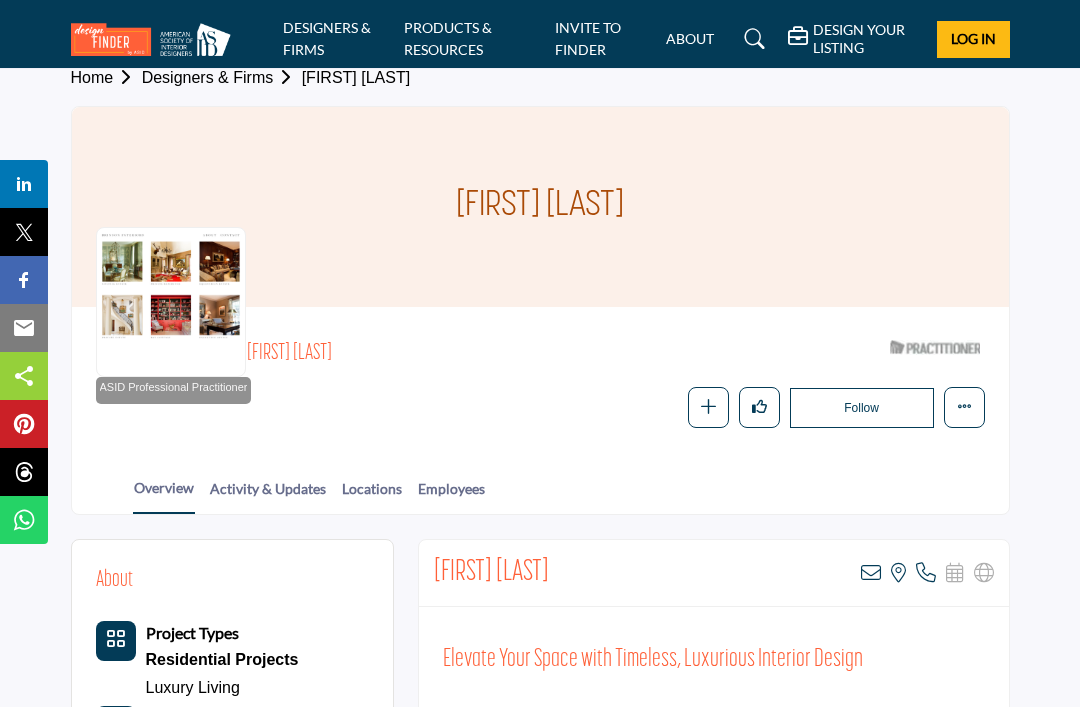 scroll, scrollTop: 20, scrollLeft: 0, axis: vertical 